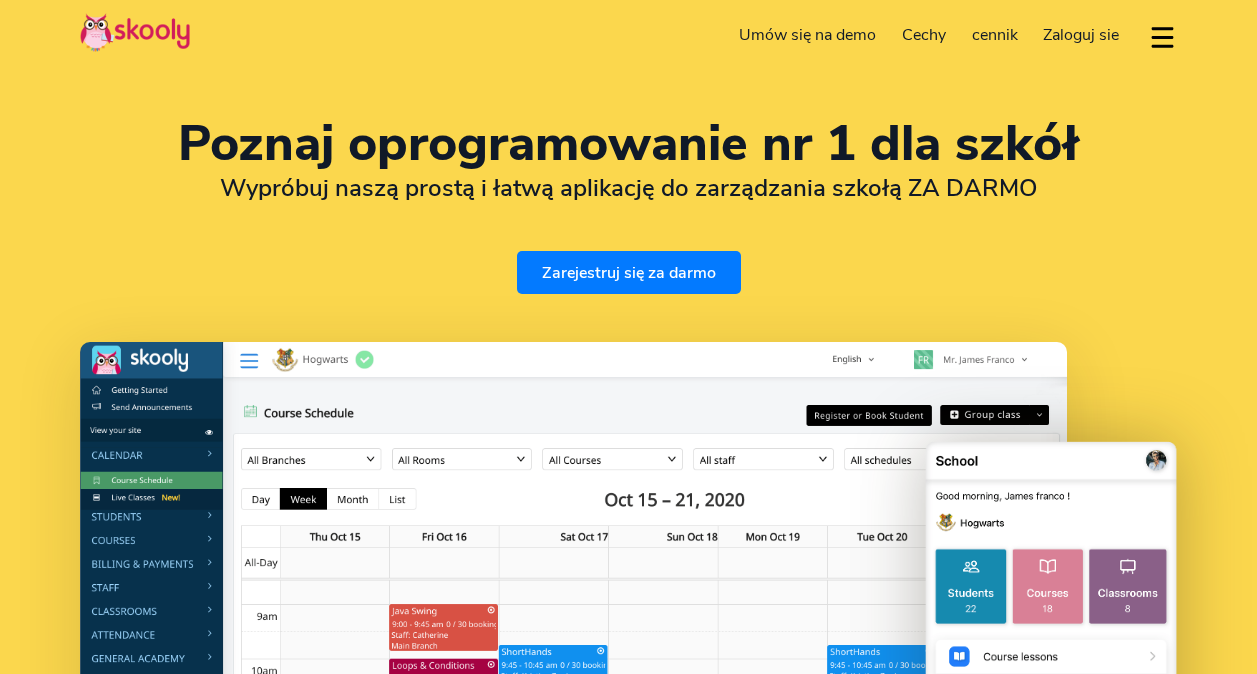 select on "pl" 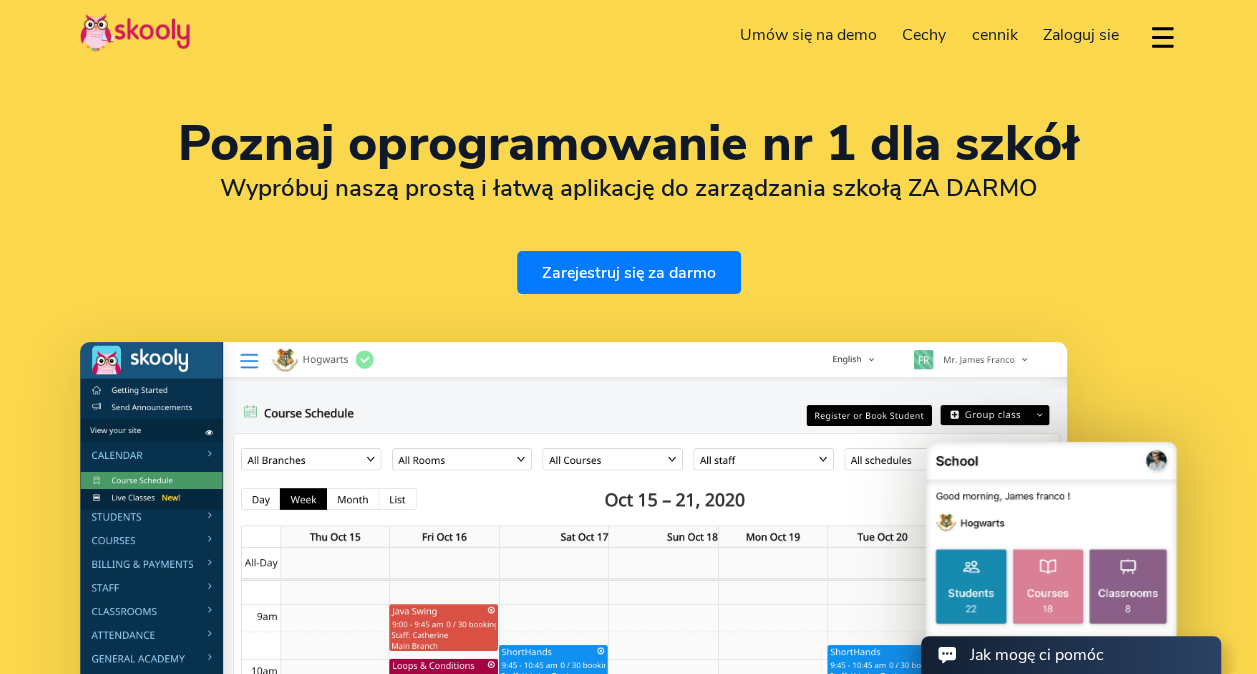 scroll, scrollTop: 0, scrollLeft: 0, axis: both 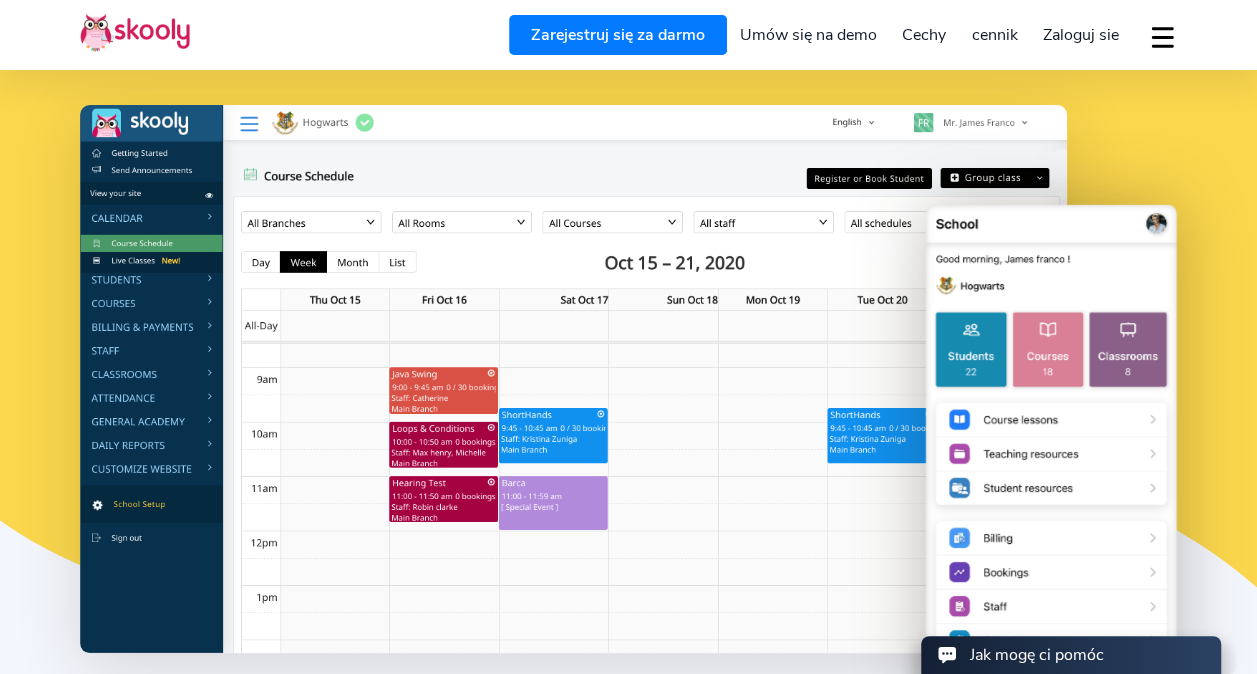 select on "48" 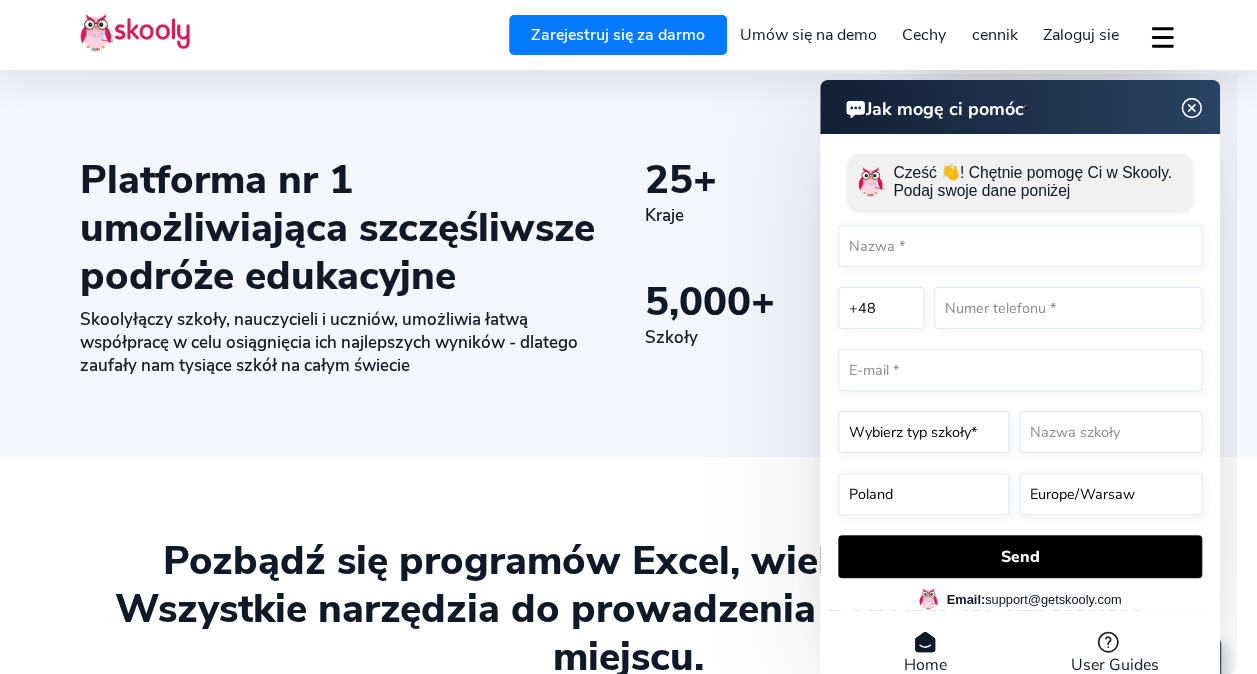scroll, scrollTop: 885, scrollLeft: 0, axis: vertical 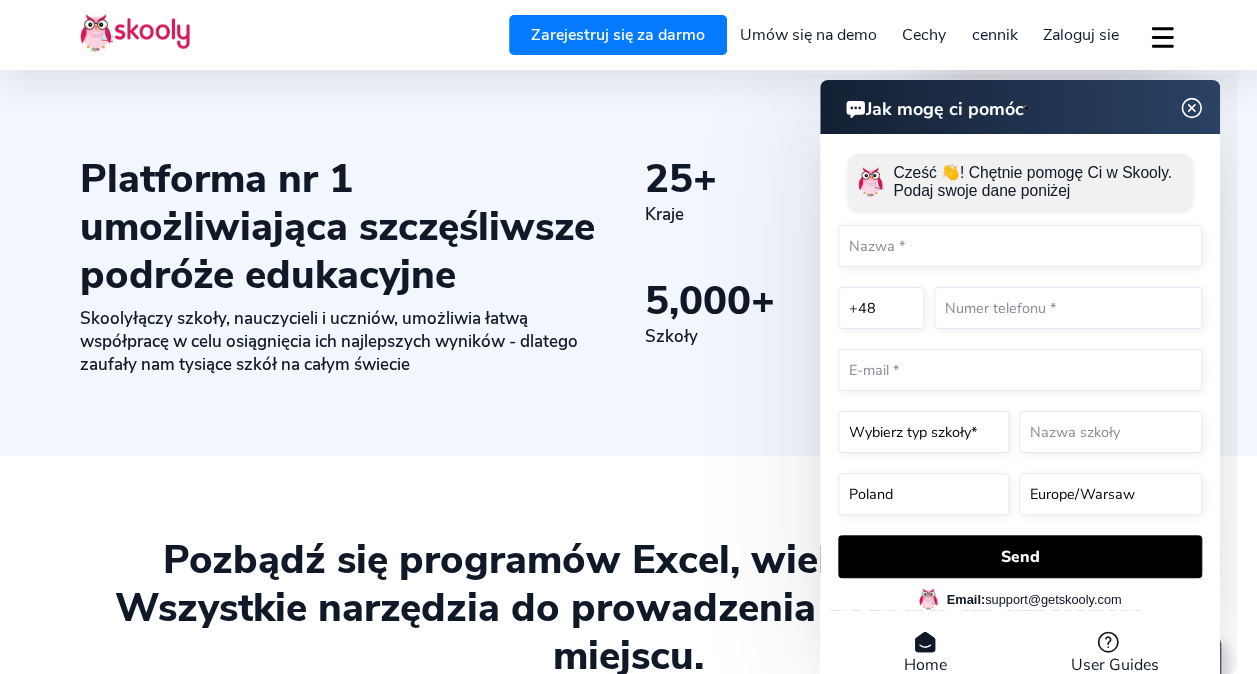 click 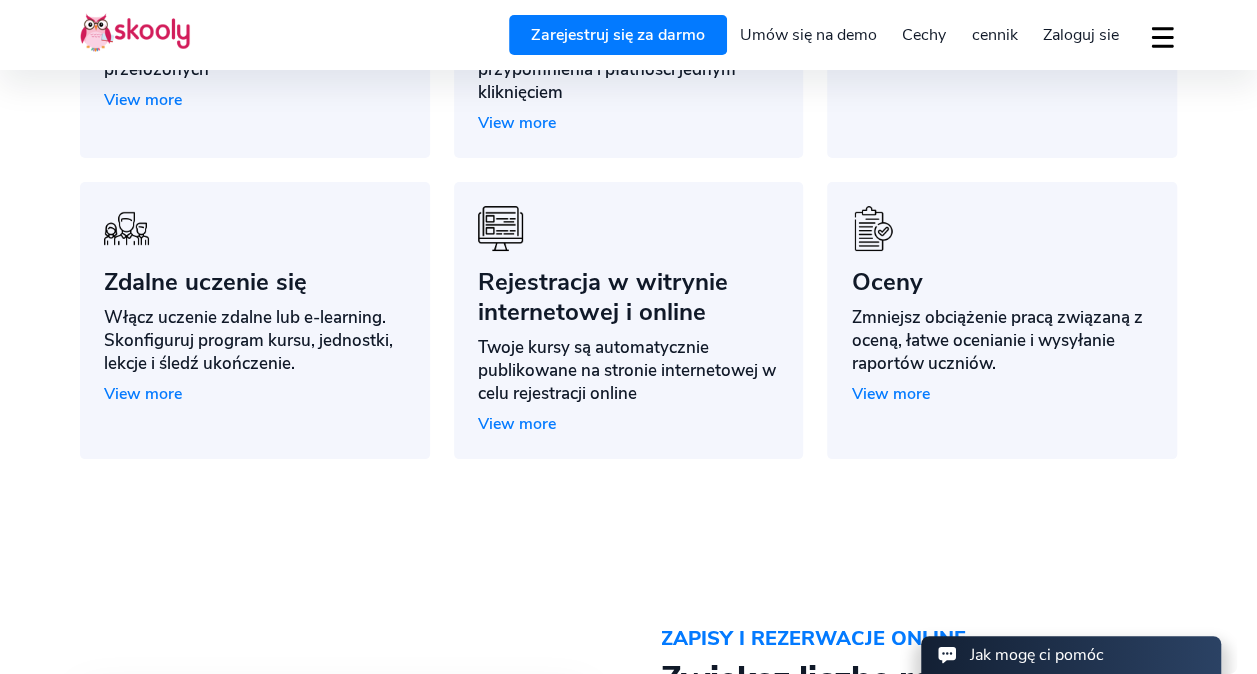 scroll, scrollTop: 1866, scrollLeft: 0, axis: vertical 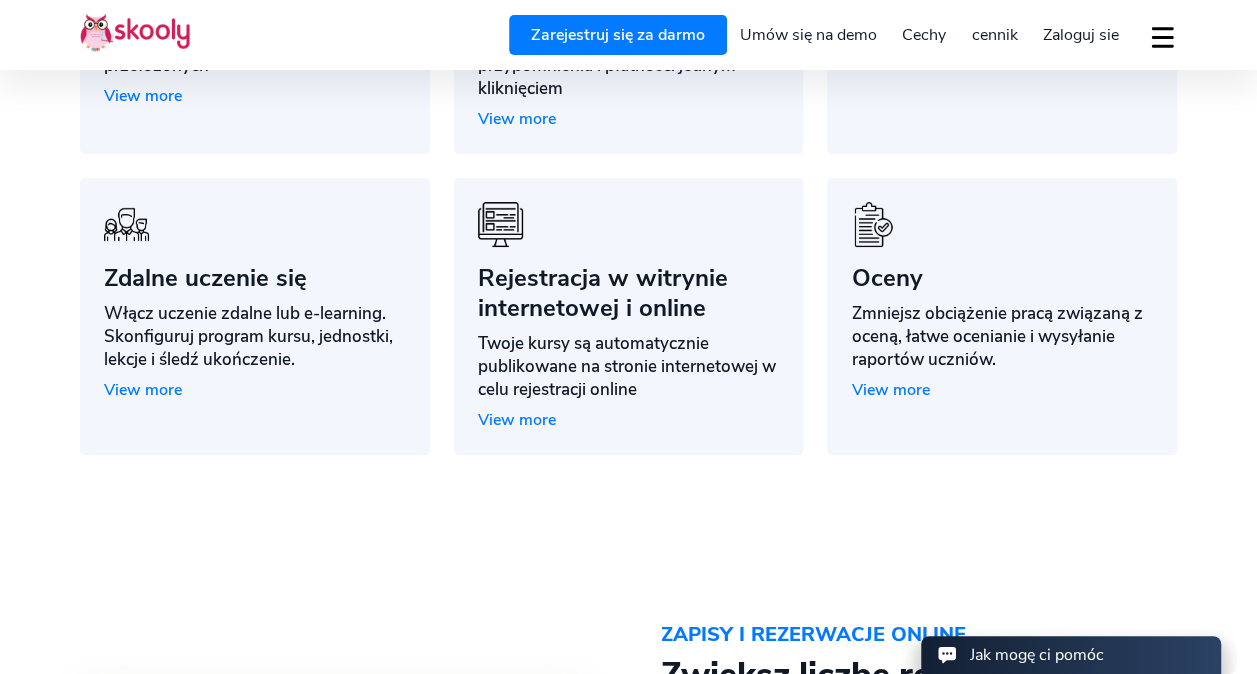 click on "View more" at bounding box center (517, 420) 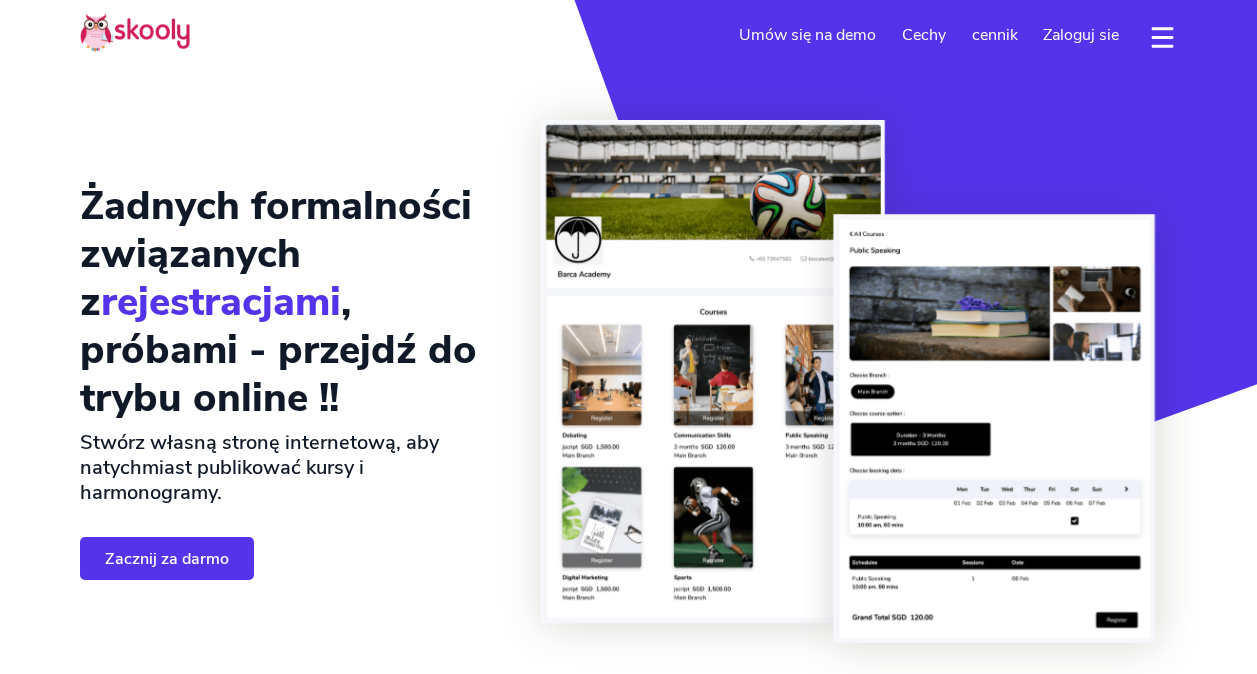 select on "pl" 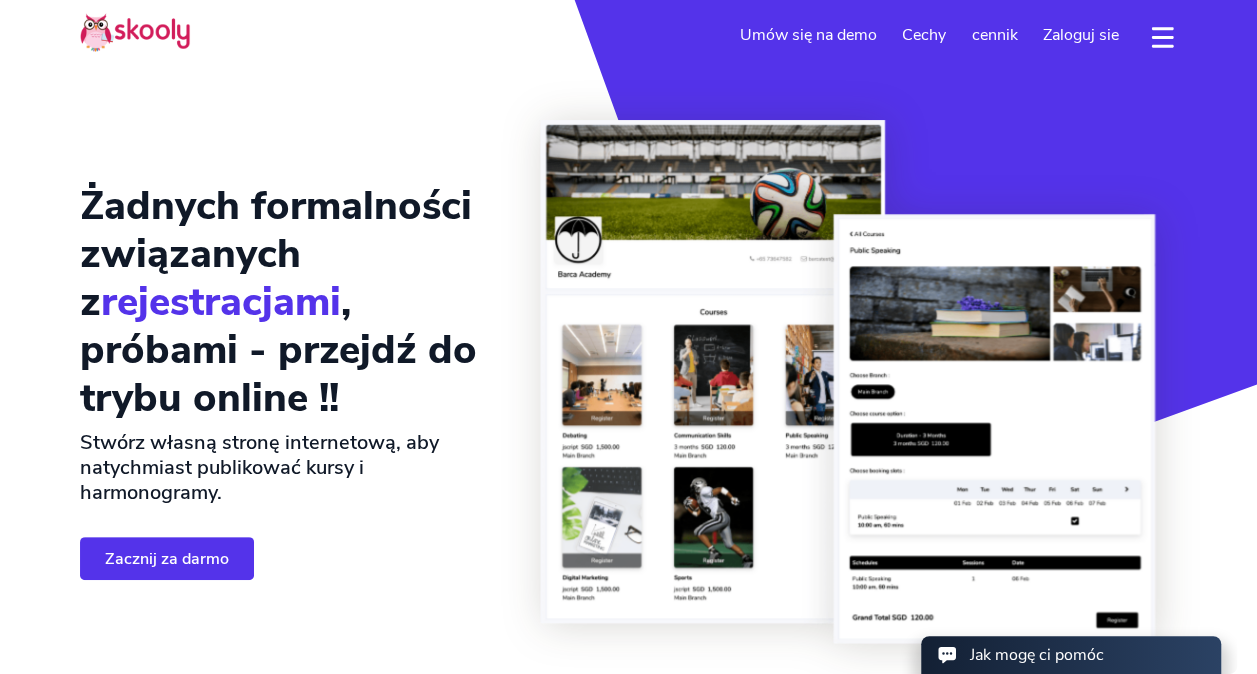 scroll, scrollTop: 0, scrollLeft: 0, axis: both 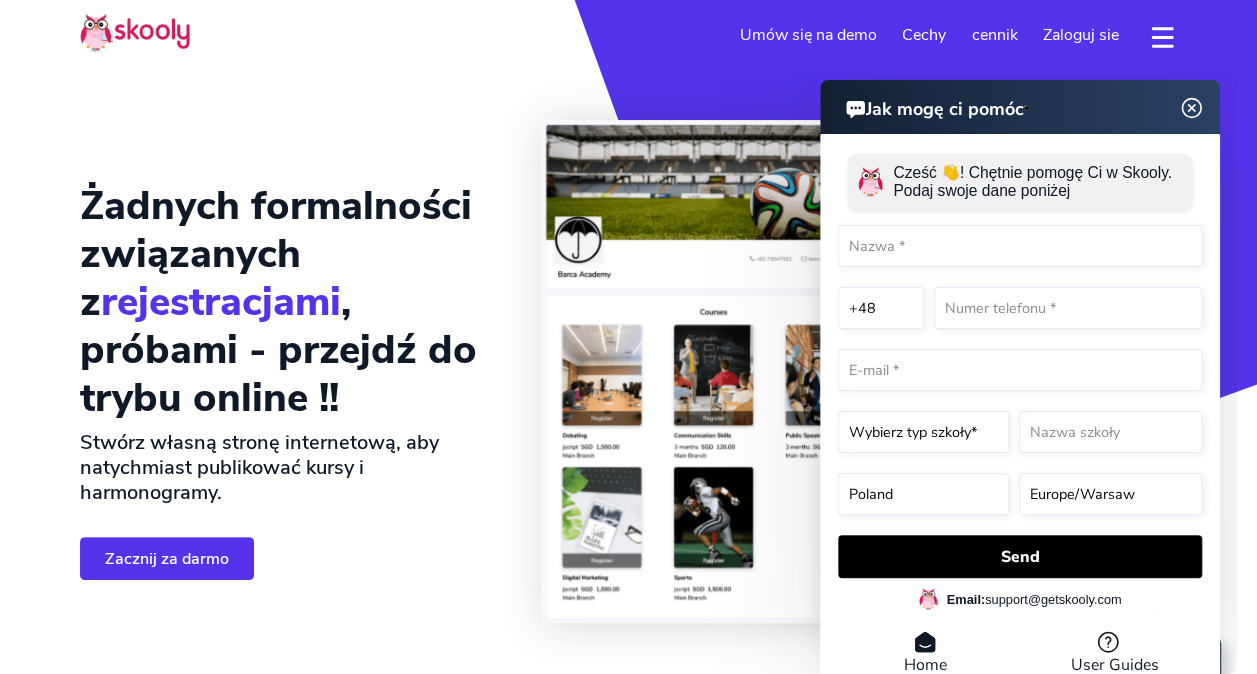click 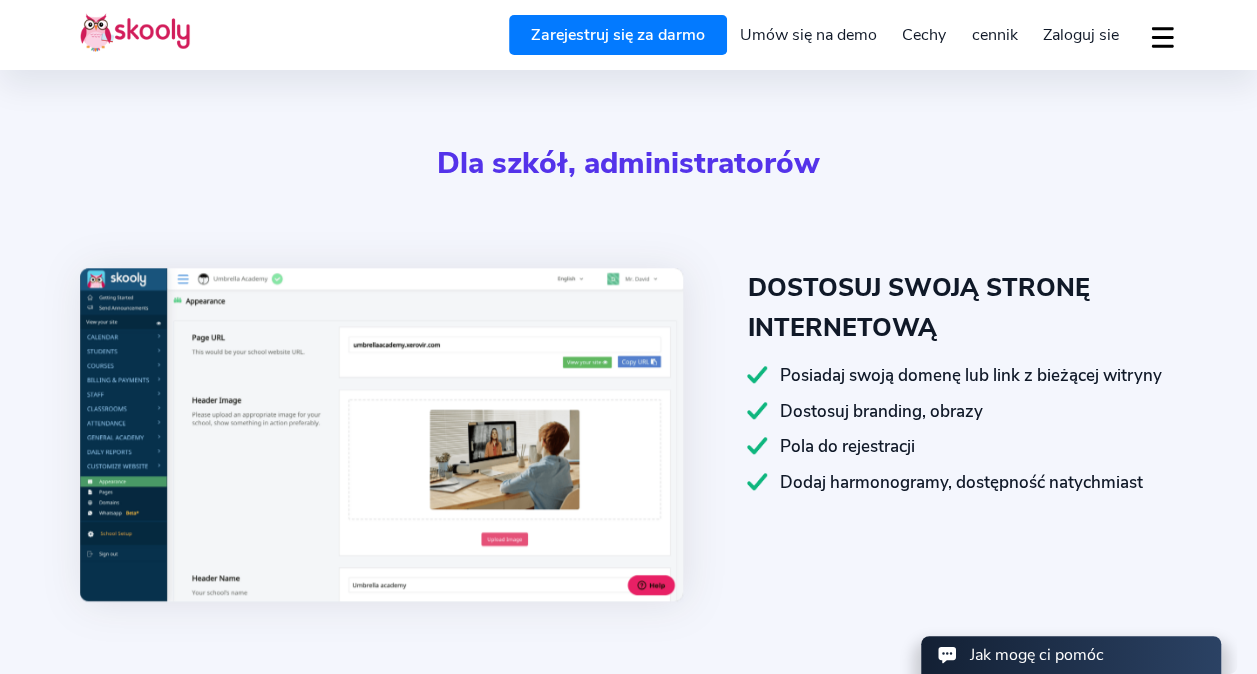 scroll, scrollTop: 713, scrollLeft: 0, axis: vertical 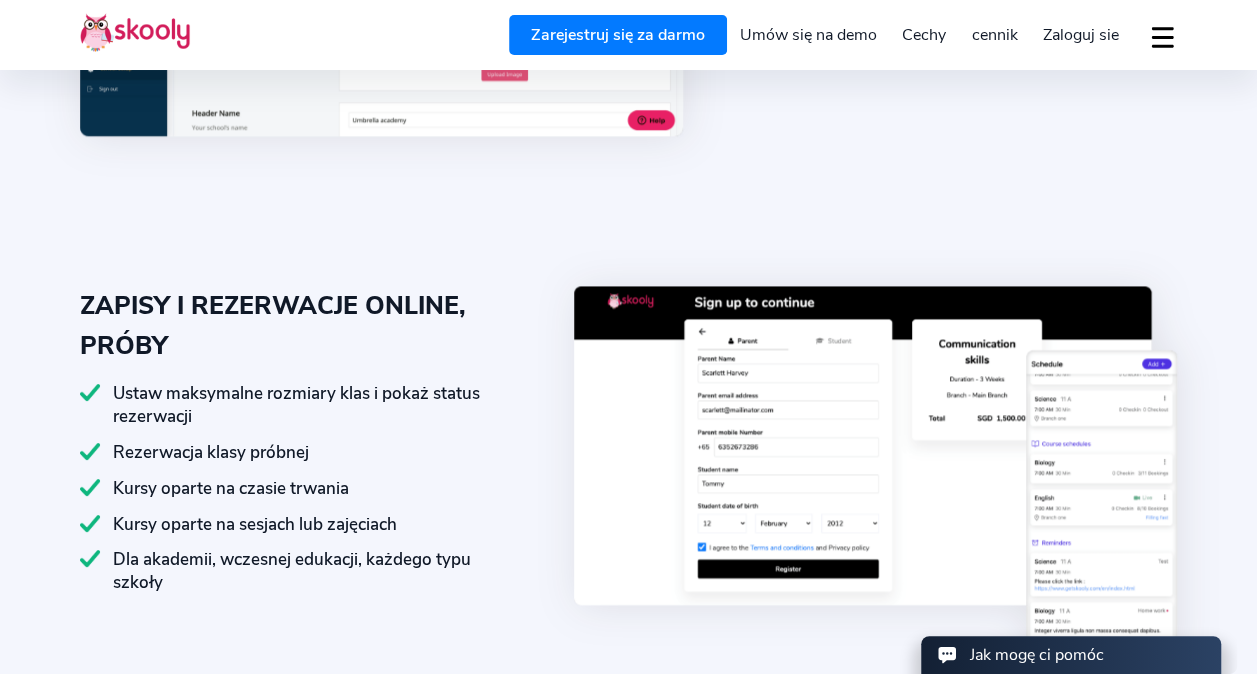 click at bounding box center (875, 473) 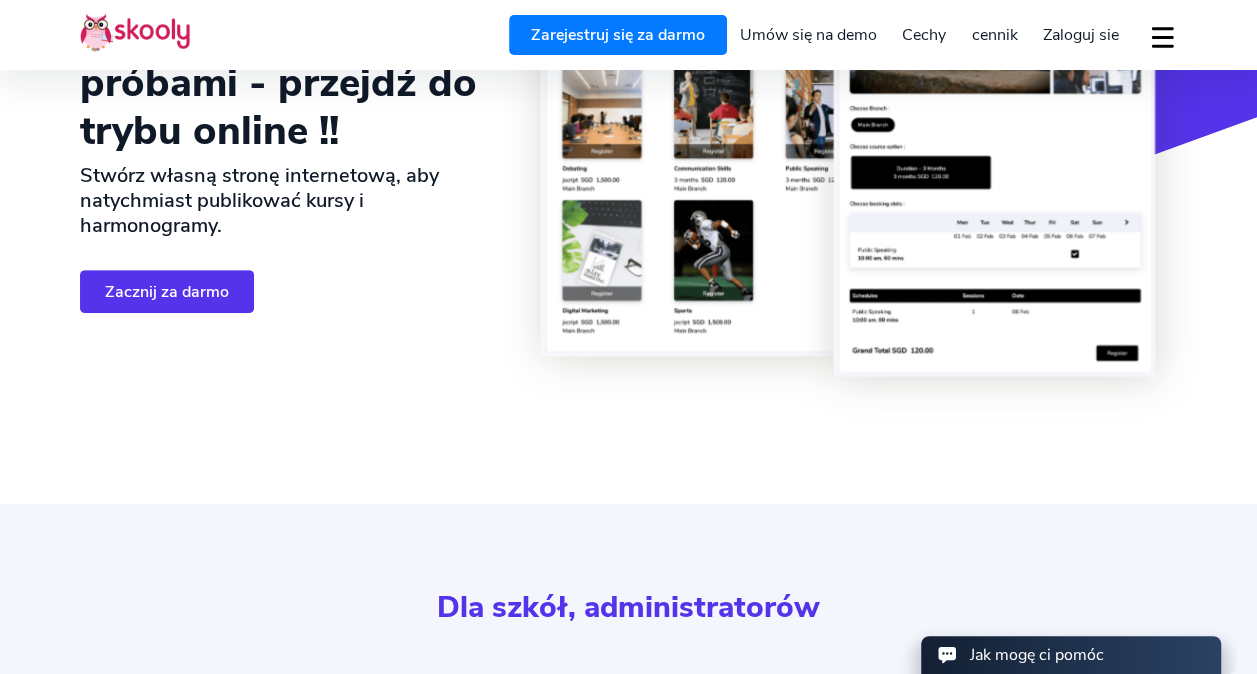 scroll, scrollTop: 0, scrollLeft: 0, axis: both 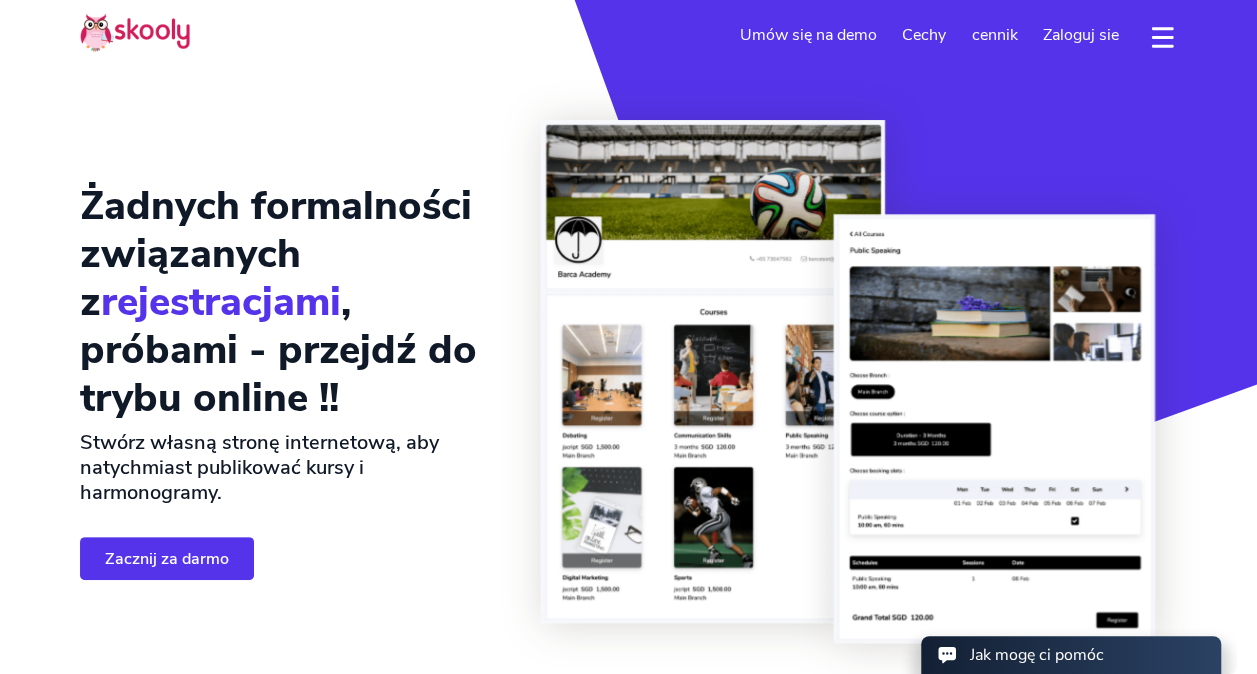 click at bounding box center [135, 32] 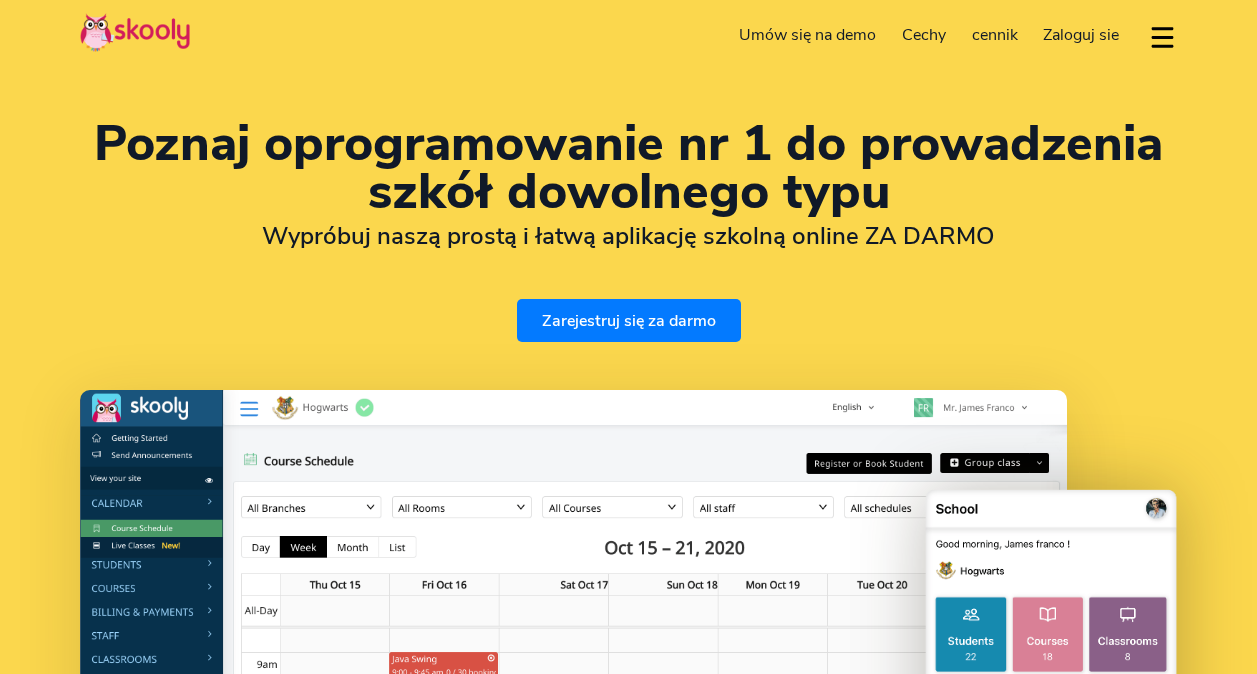 select on "pl" 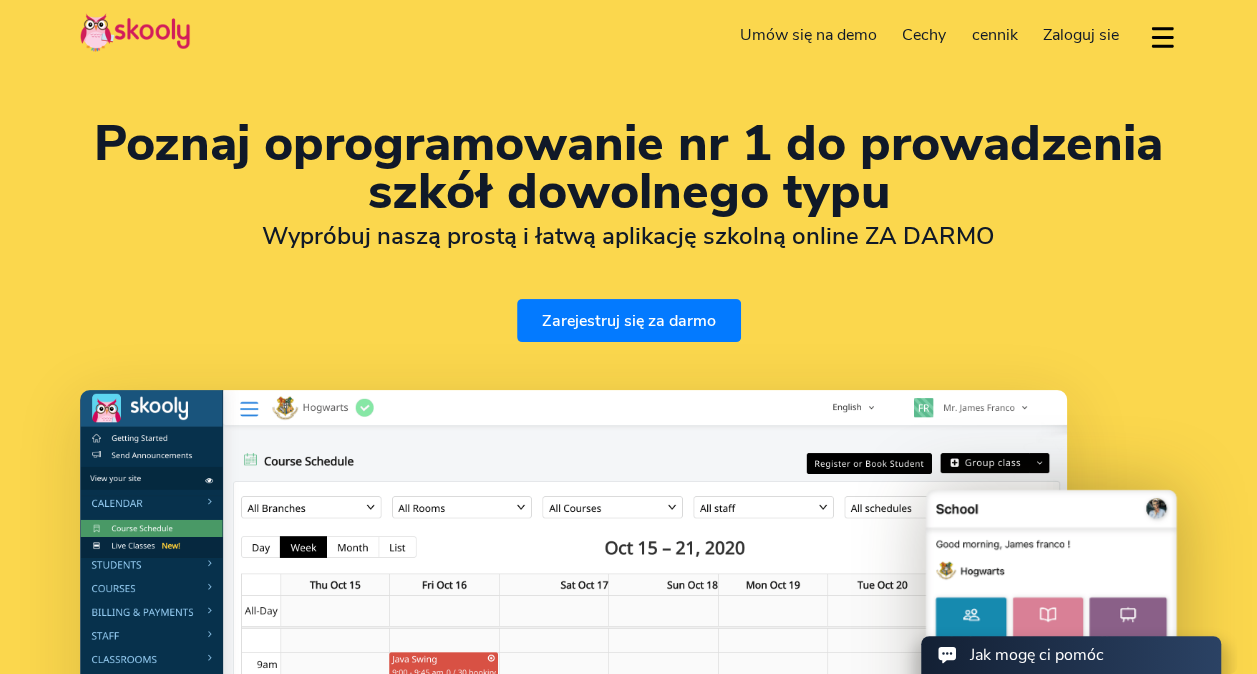 scroll, scrollTop: 0, scrollLeft: 0, axis: both 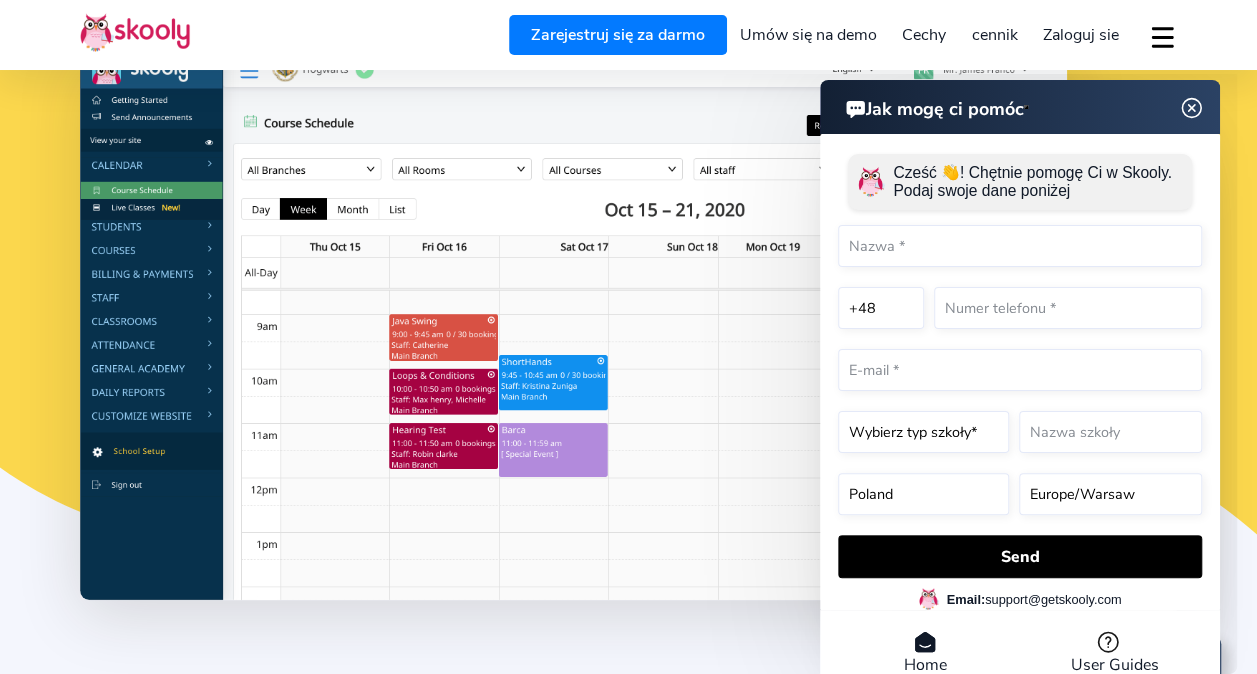 click 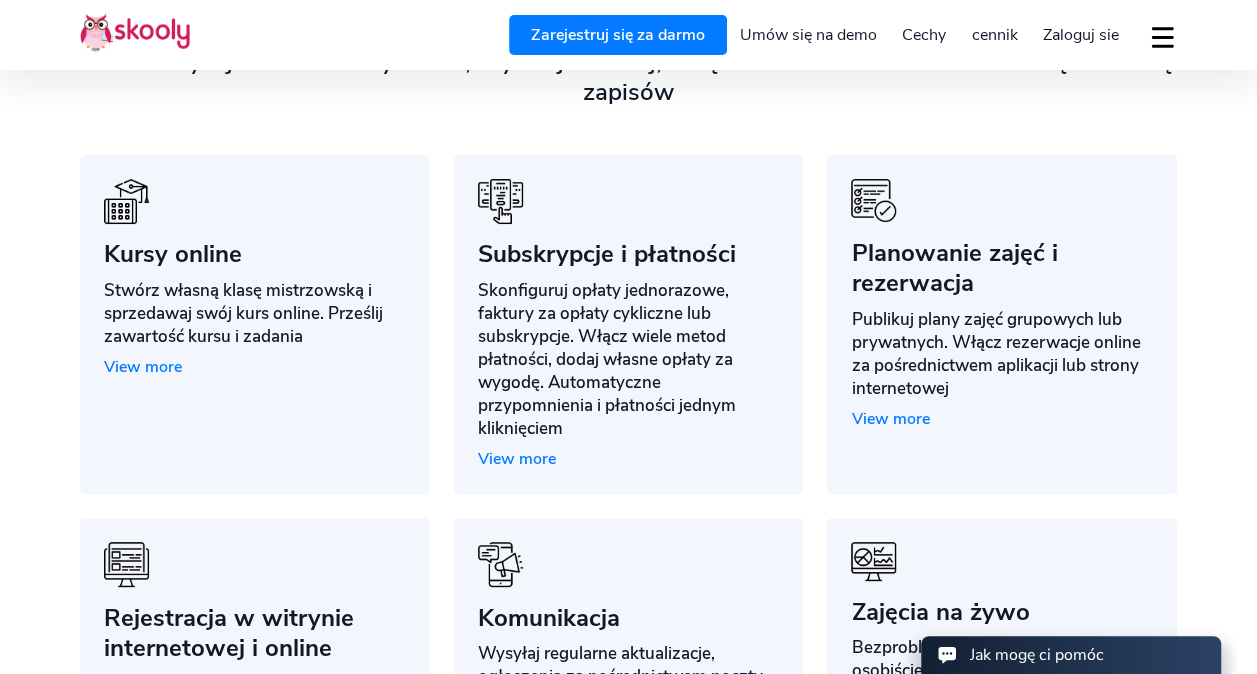 scroll, scrollTop: 1598, scrollLeft: 0, axis: vertical 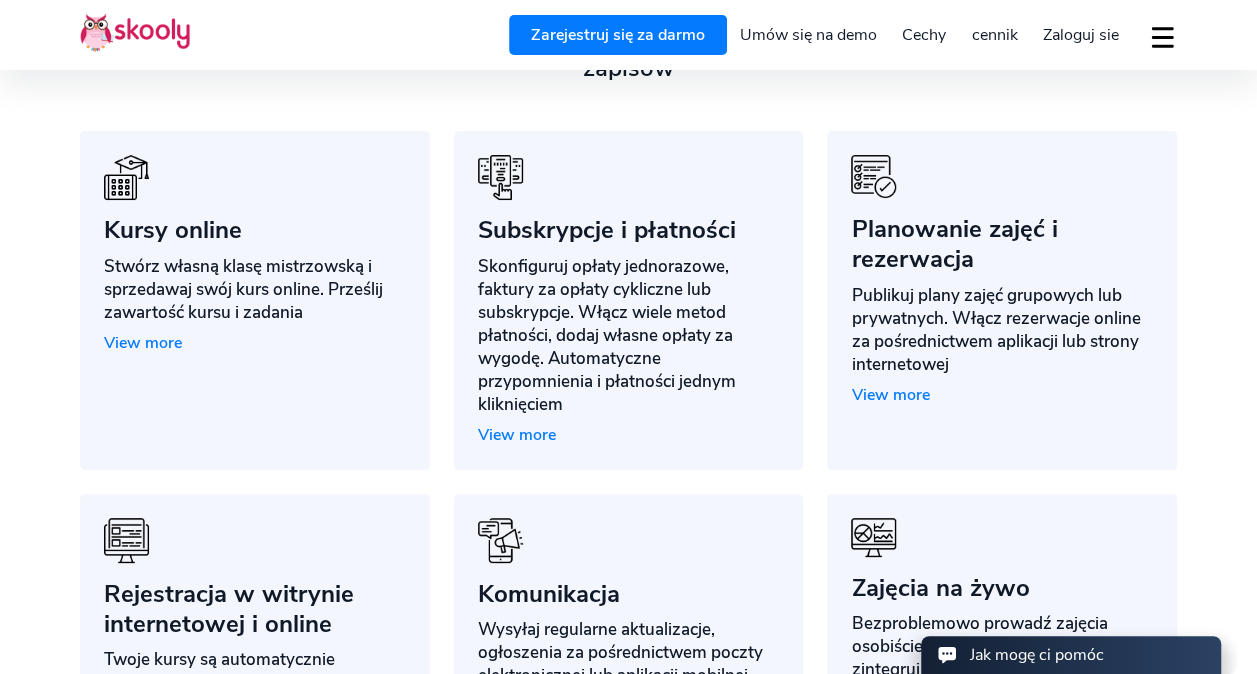 click on "View more" at bounding box center [890, 395] 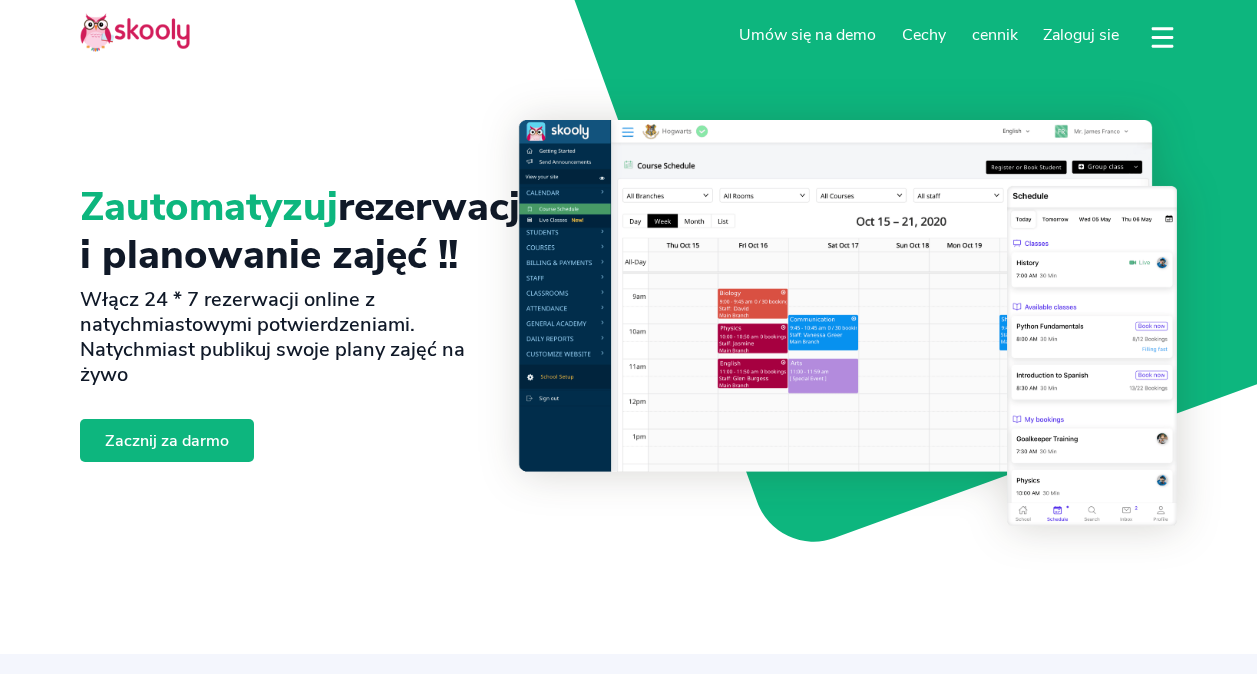 select on "pl" 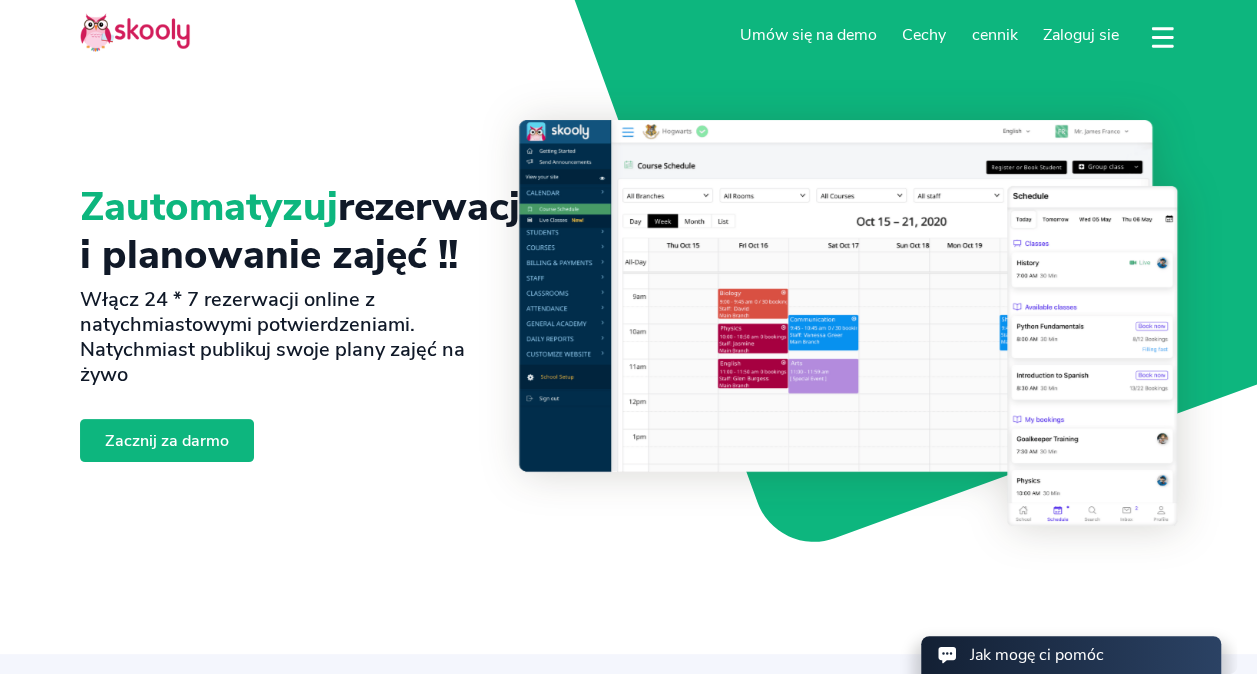 scroll, scrollTop: 0, scrollLeft: 0, axis: both 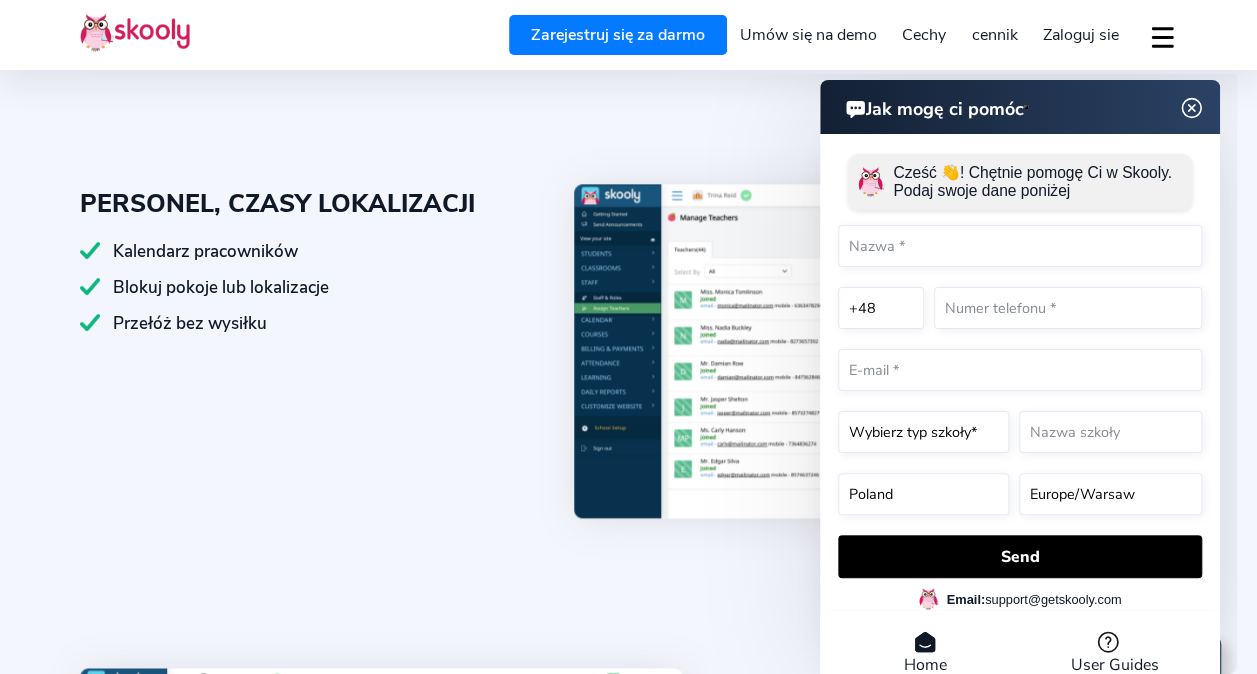 click 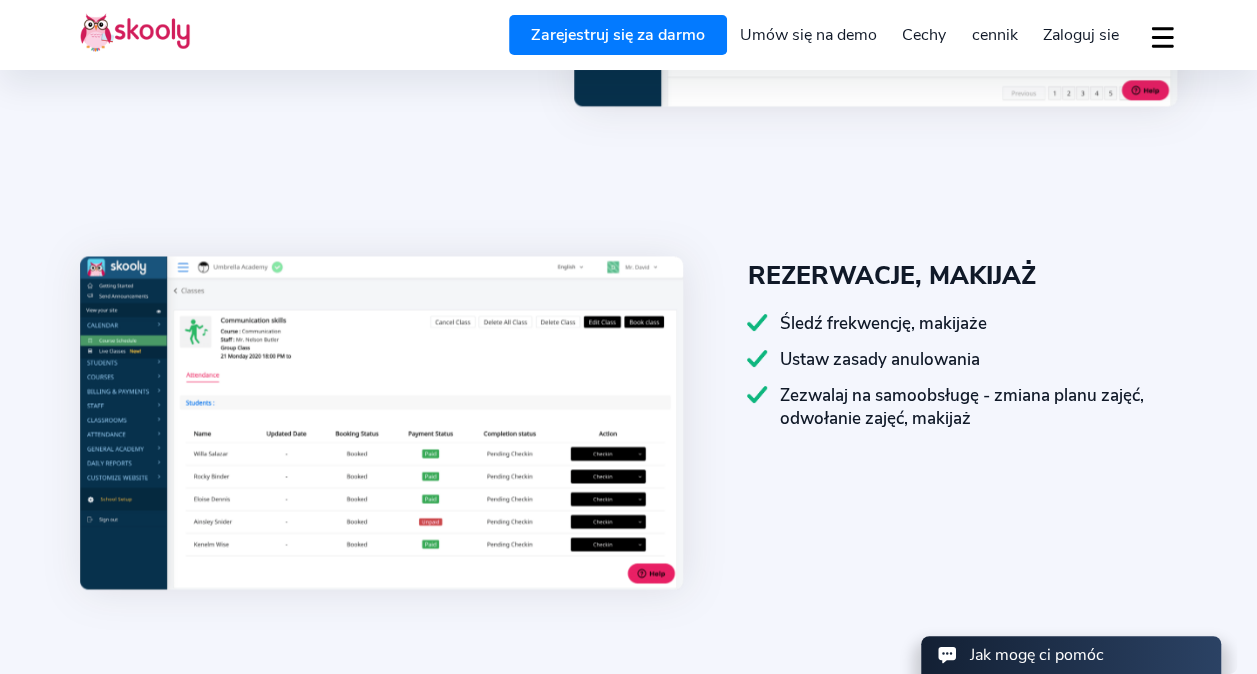 scroll, scrollTop: 1586, scrollLeft: 0, axis: vertical 